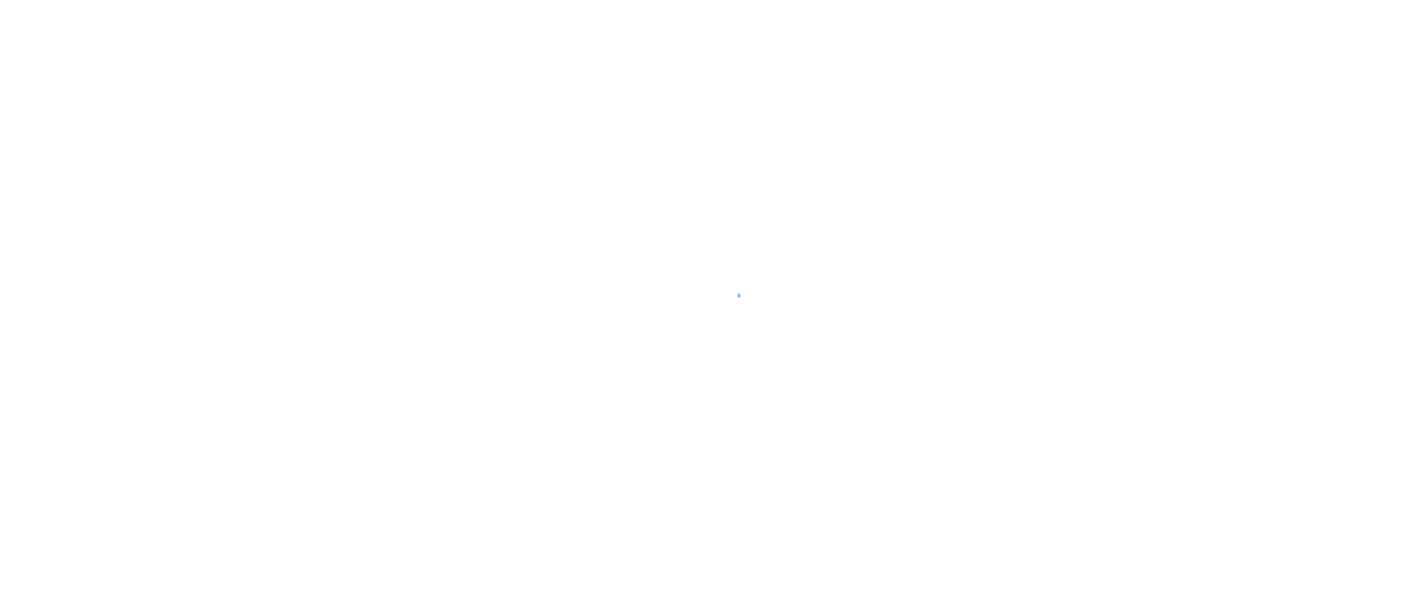 scroll, scrollTop: 0, scrollLeft: 0, axis: both 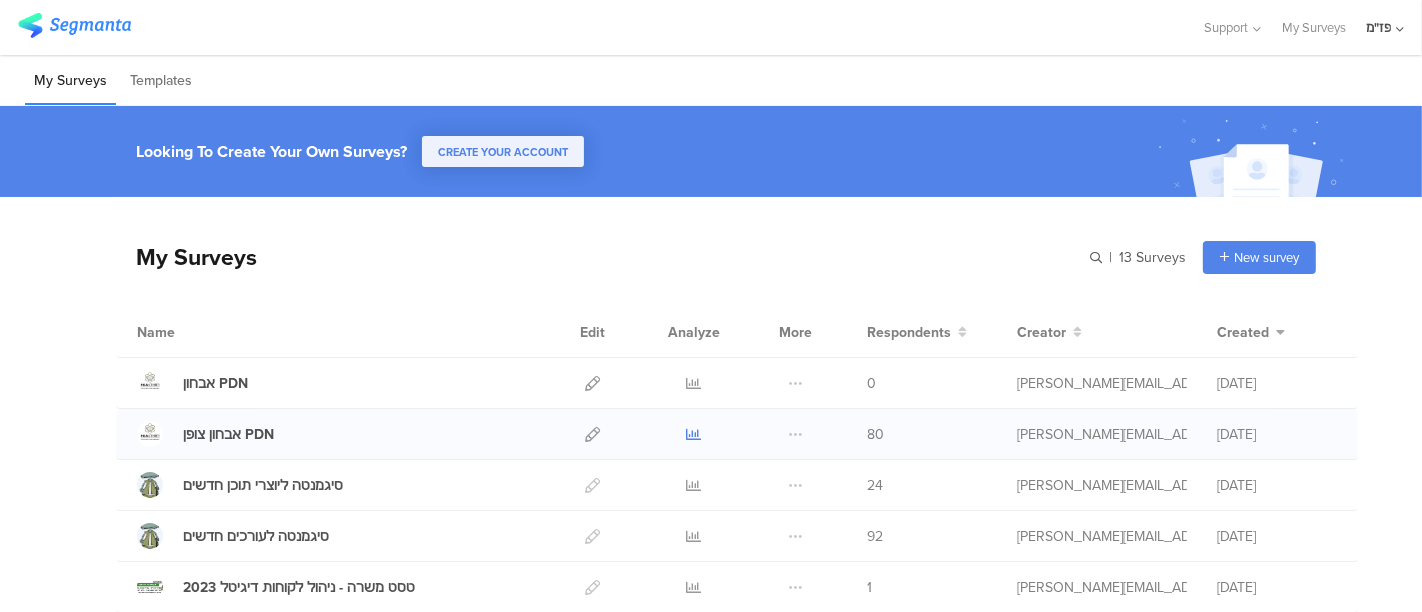 click at bounding box center [694, 434] 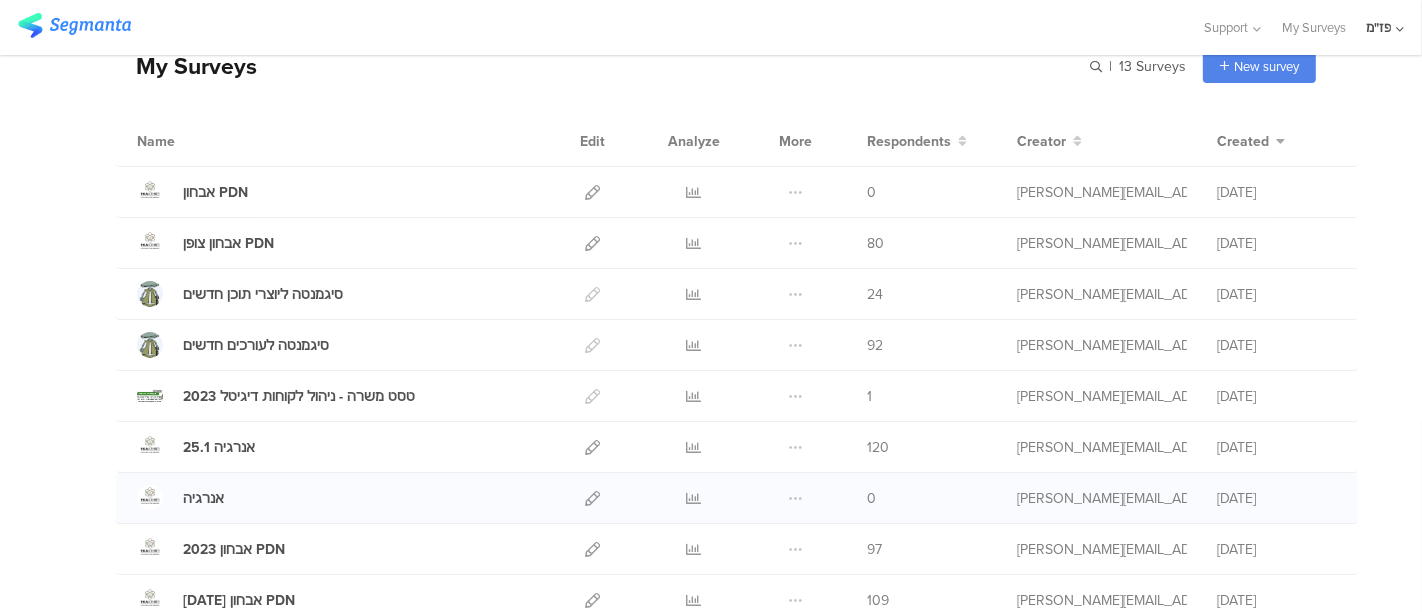 scroll, scrollTop: 188, scrollLeft: 0, axis: vertical 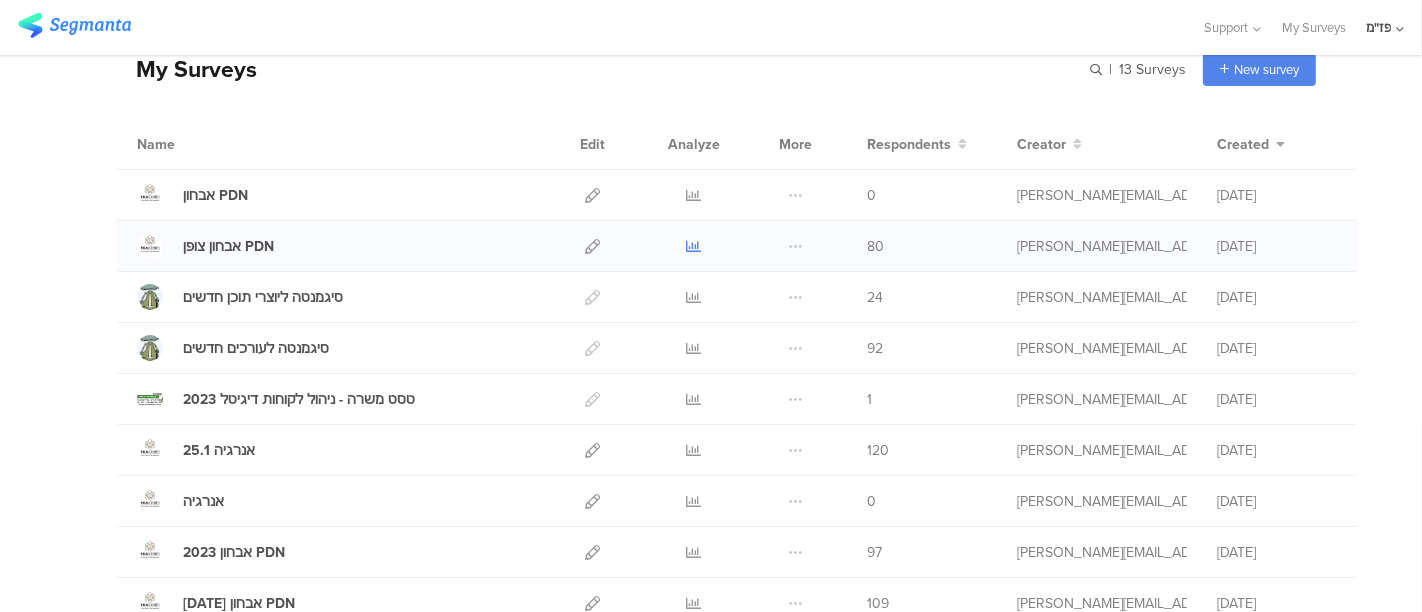 click at bounding box center (694, 246) 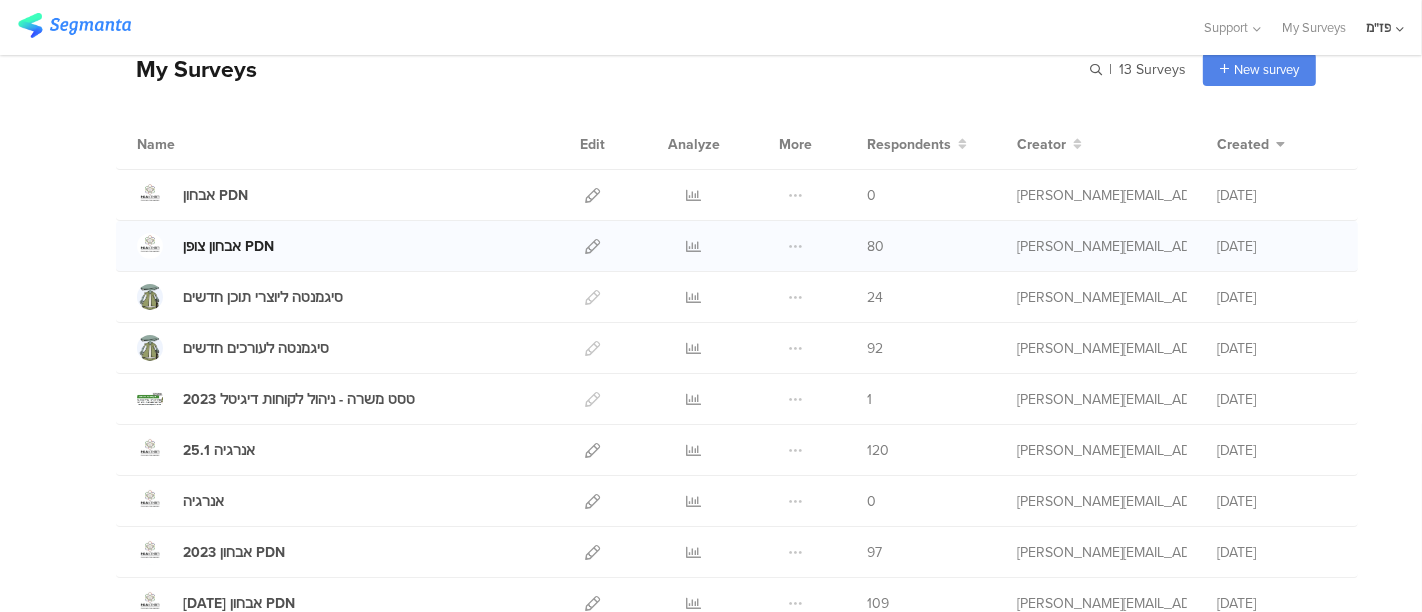 click on "אבחון צופן PDN" at bounding box center (205, 246) 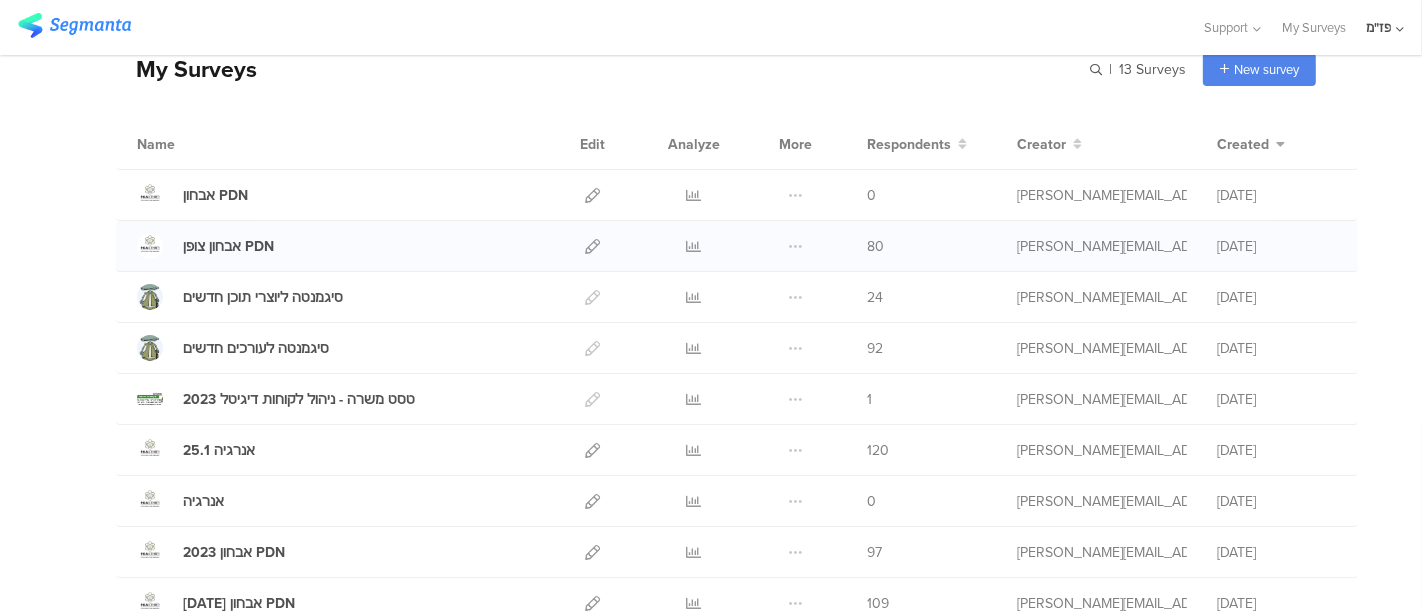 click at bounding box center (694, 246) 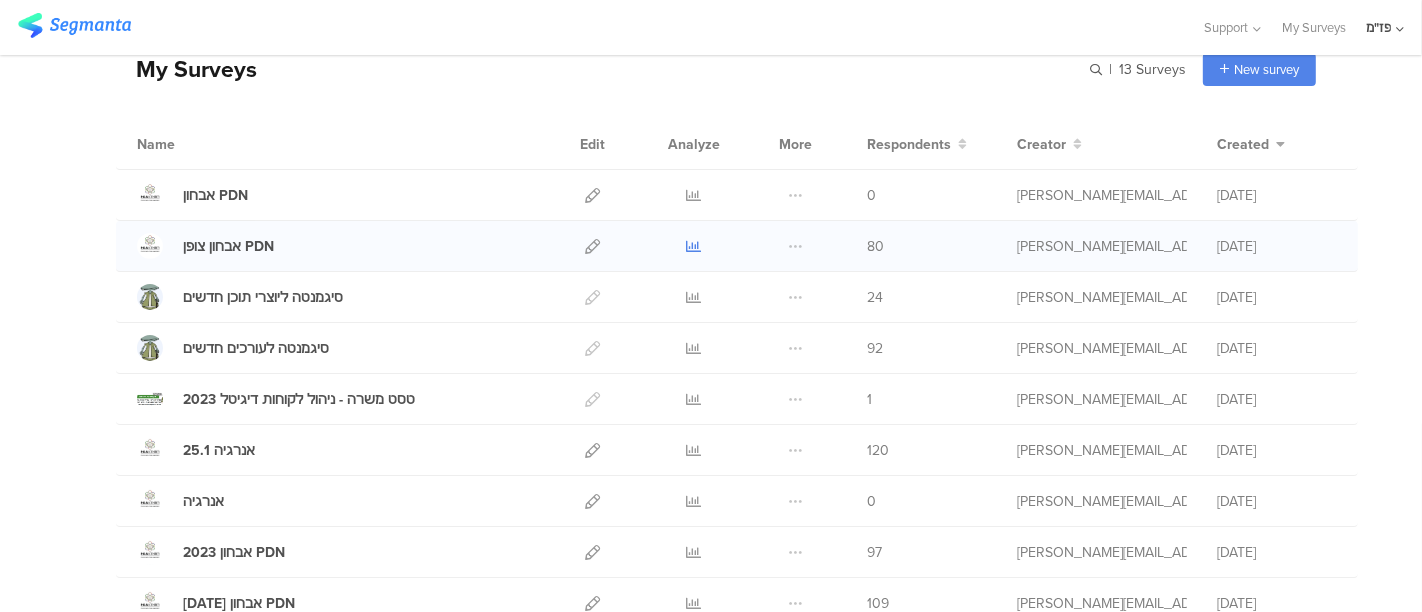 click at bounding box center [694, 246] 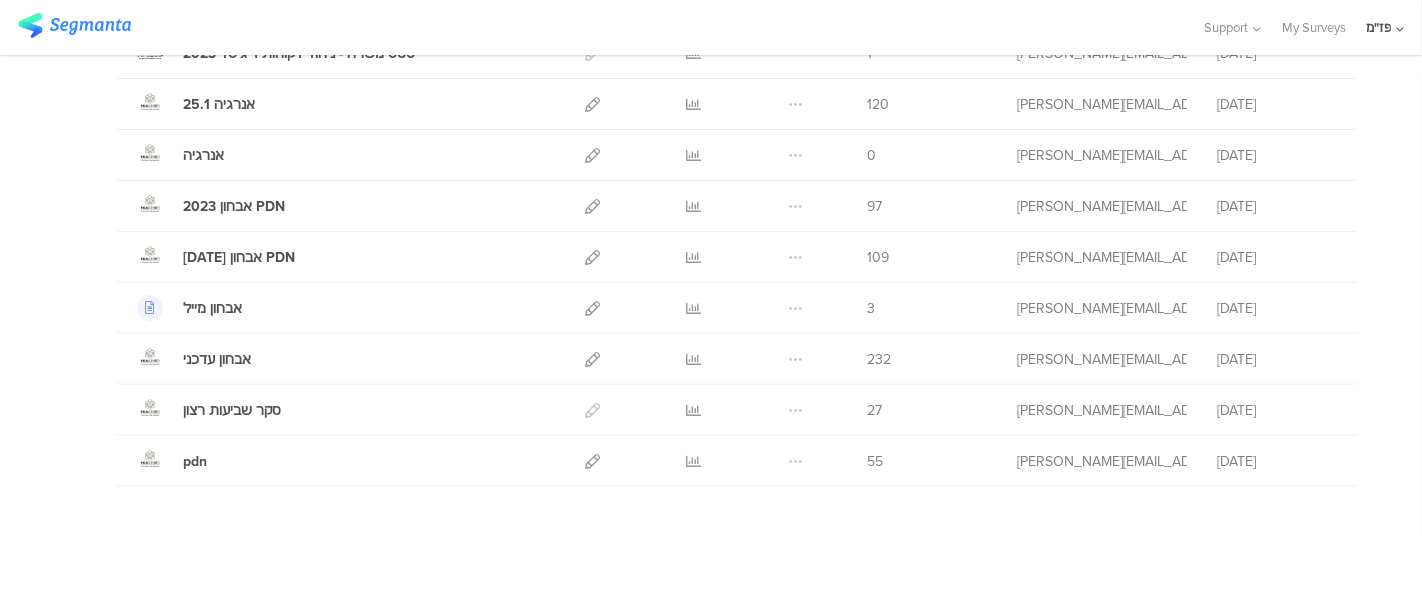scroll, scrollTop: 0, scrollLeft: 0, axis: both 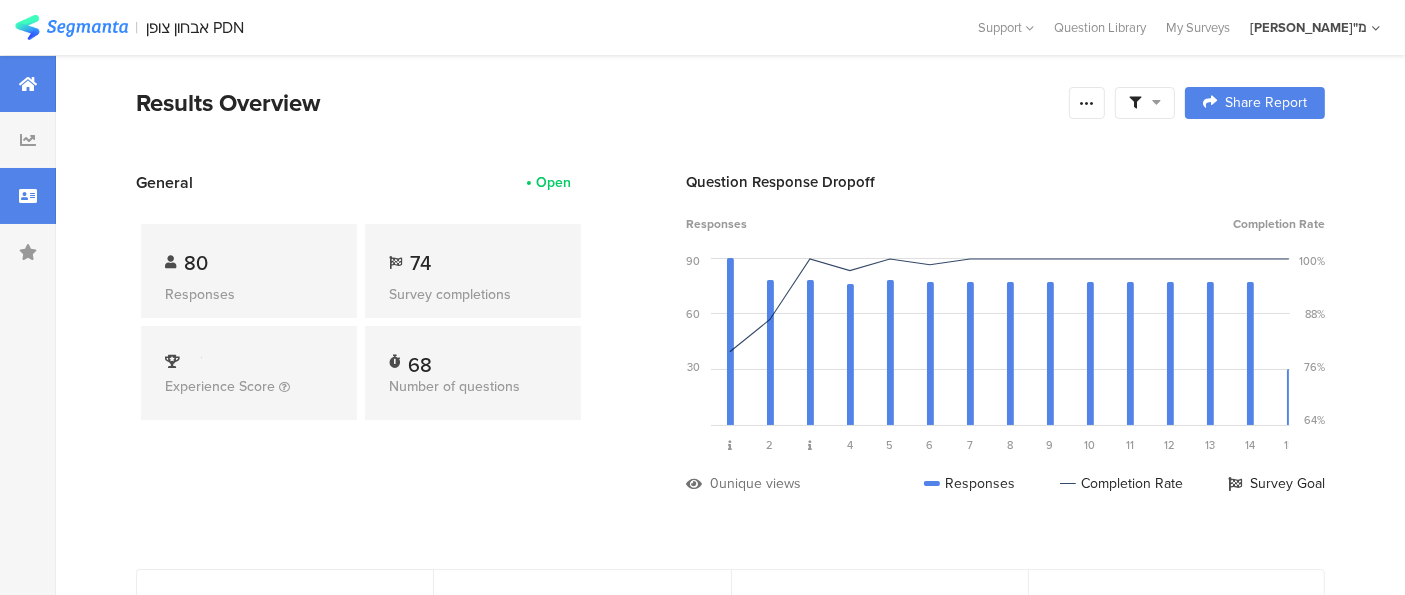 click at bounding box center (28, 196) 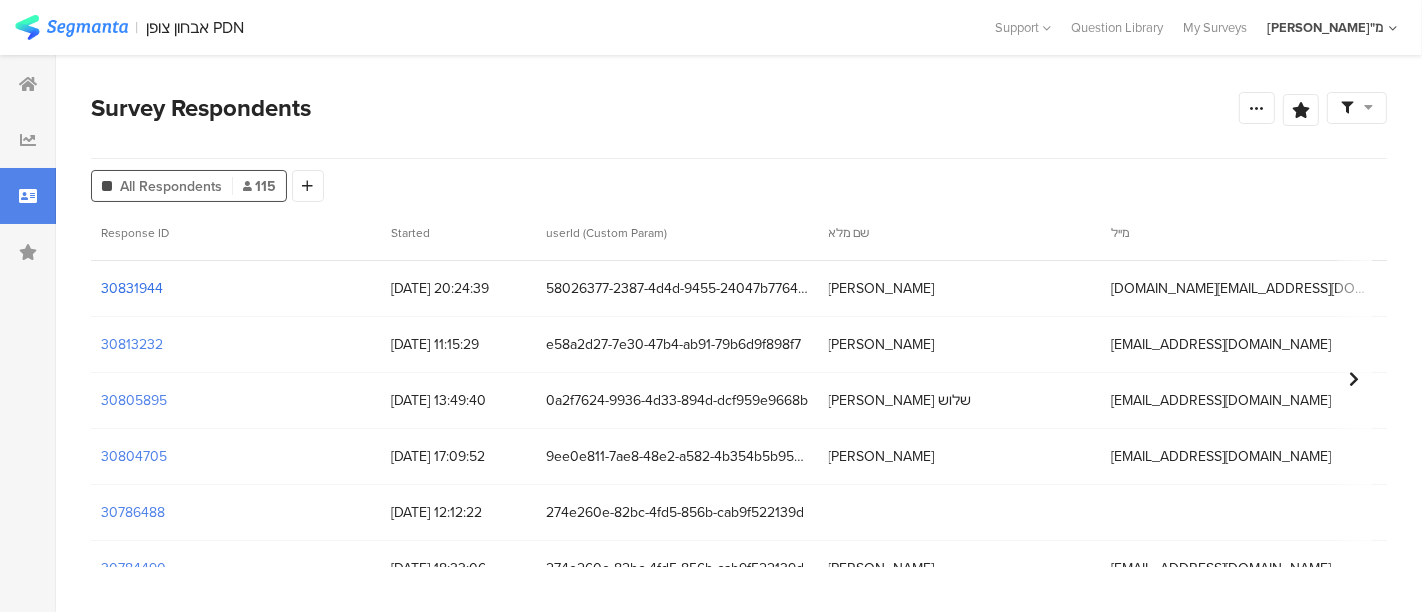 click on "30831944" at bounding box center [132, 288] 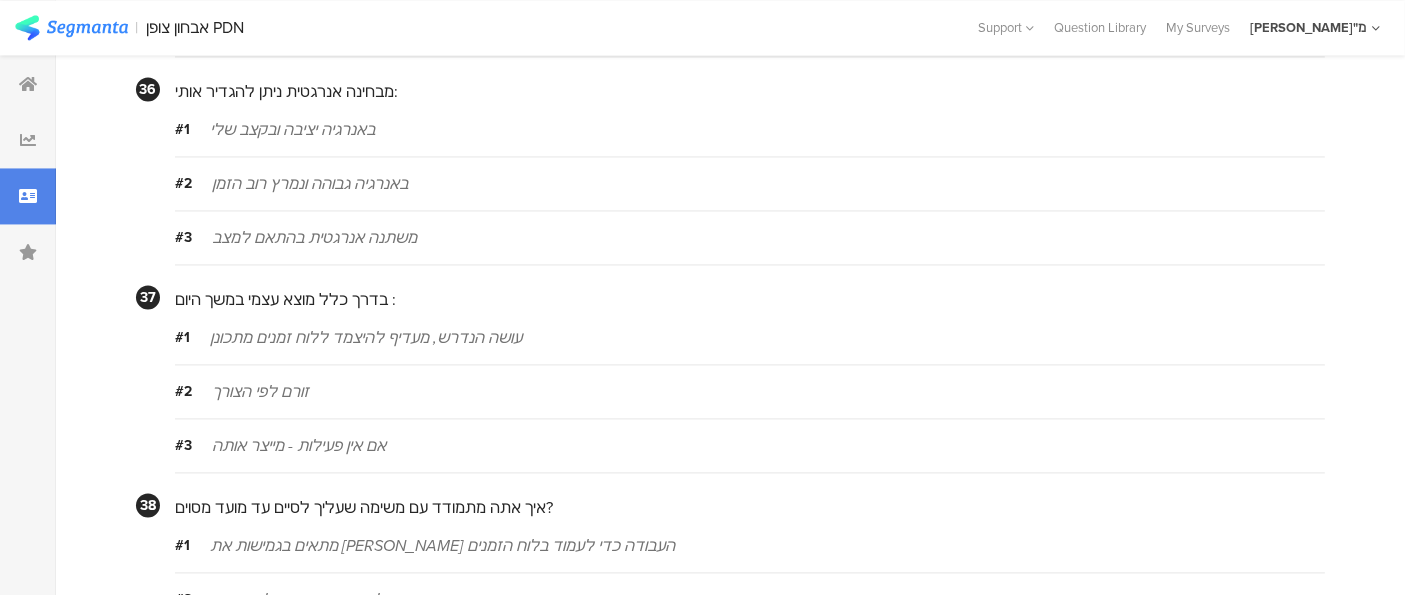 scroll, scrollTop: 4048, scrollLeft: 1, axis: both 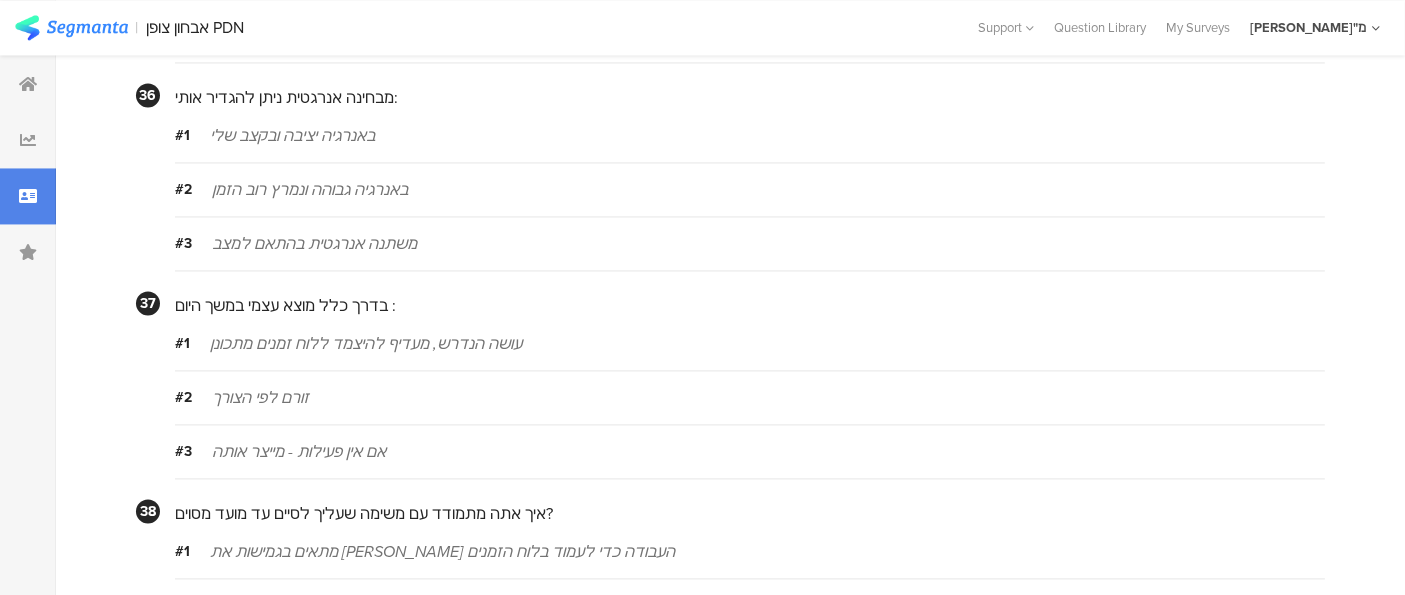 drag, startPoint x: 711, startPoint y: 1, endPoint x: 758, endPoint y: 358, distance: 360.08054 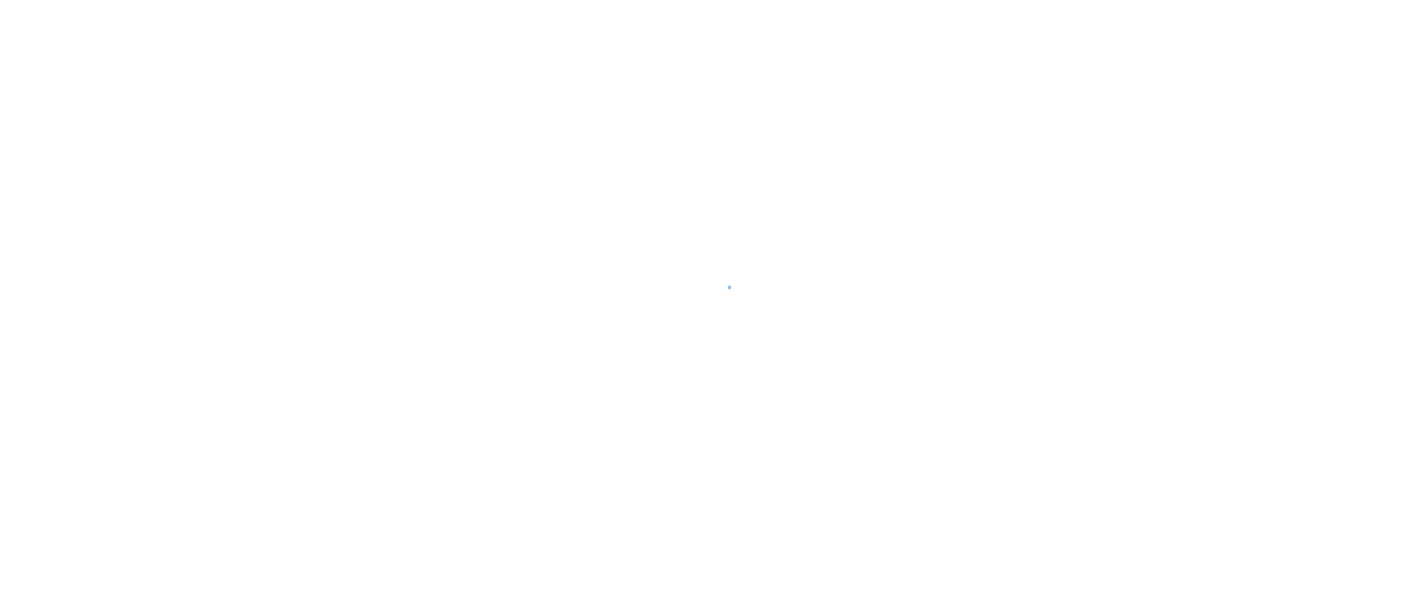 scroll, scrollTop: 0, scrollLeft: 0, axis: both 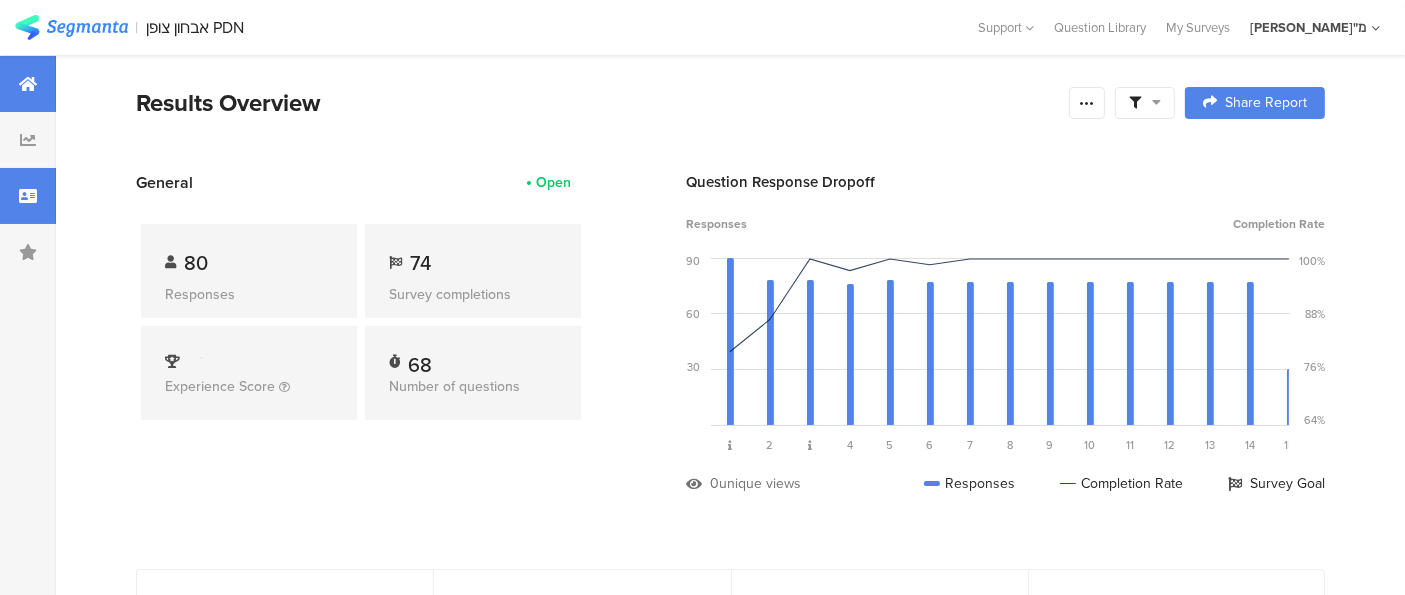 click at bounding box center [28, 196] 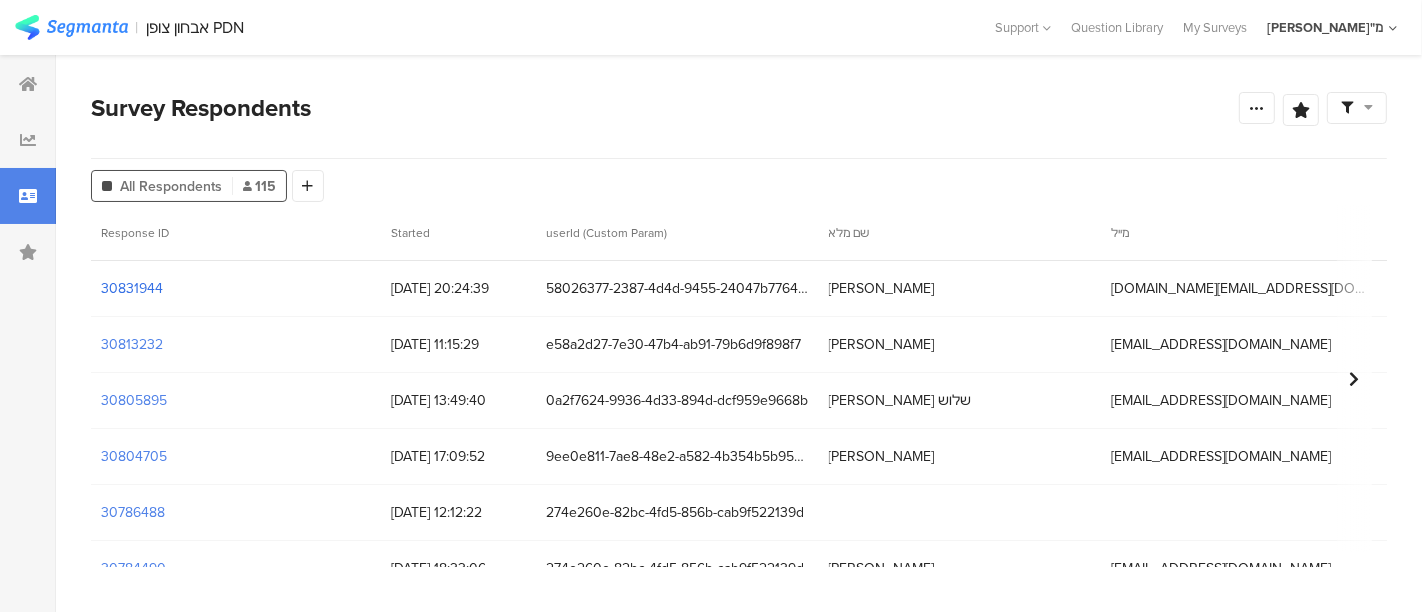 click on "30831944" at bounding box center (132, 288) 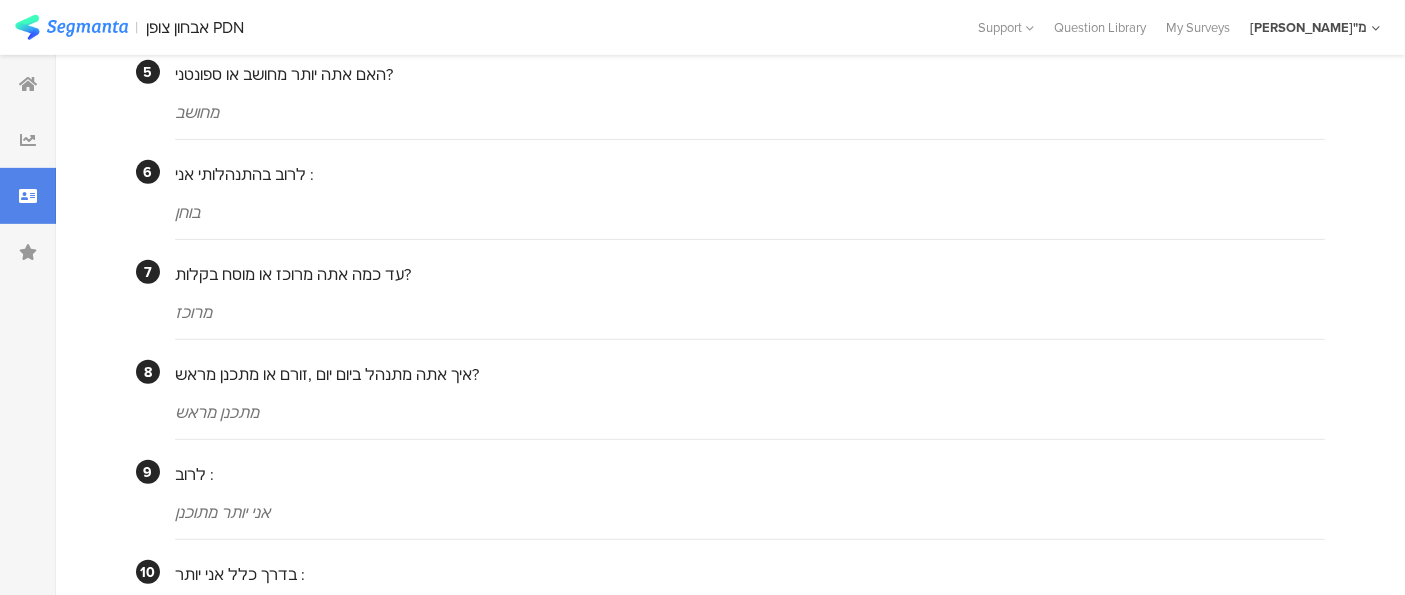 scroll, scrollTop: 0, scrollLeft: 0, axis: both 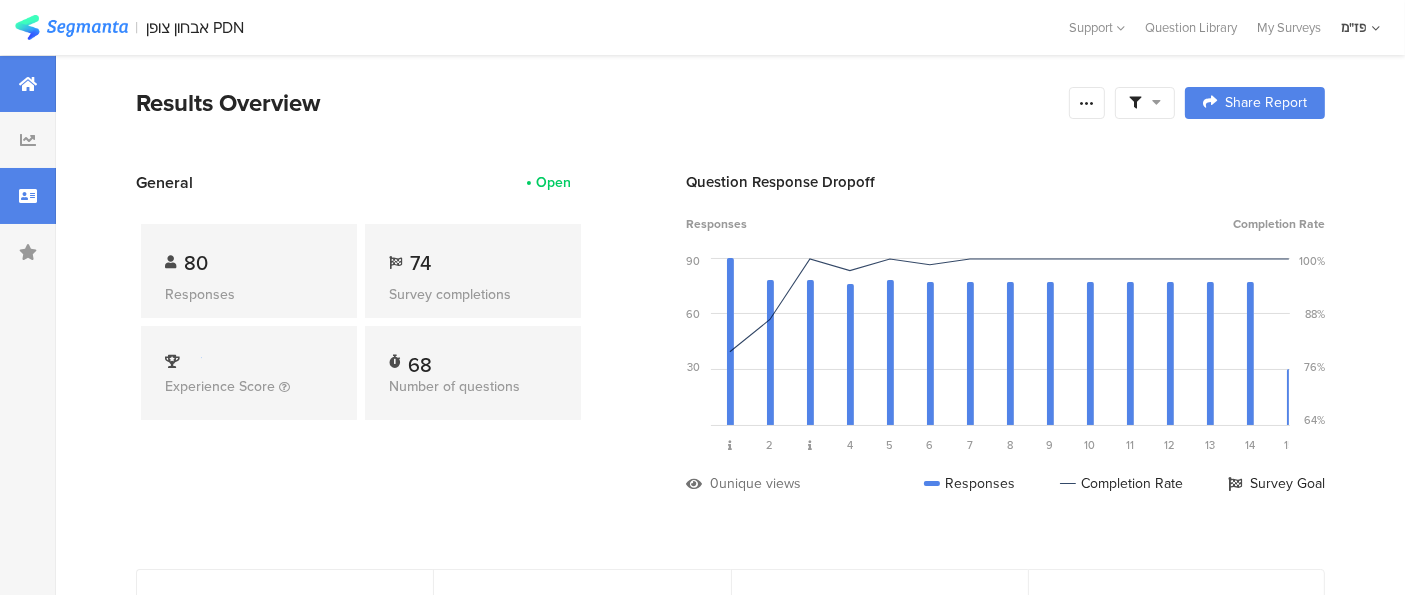 click at bounding box center [28, 196] 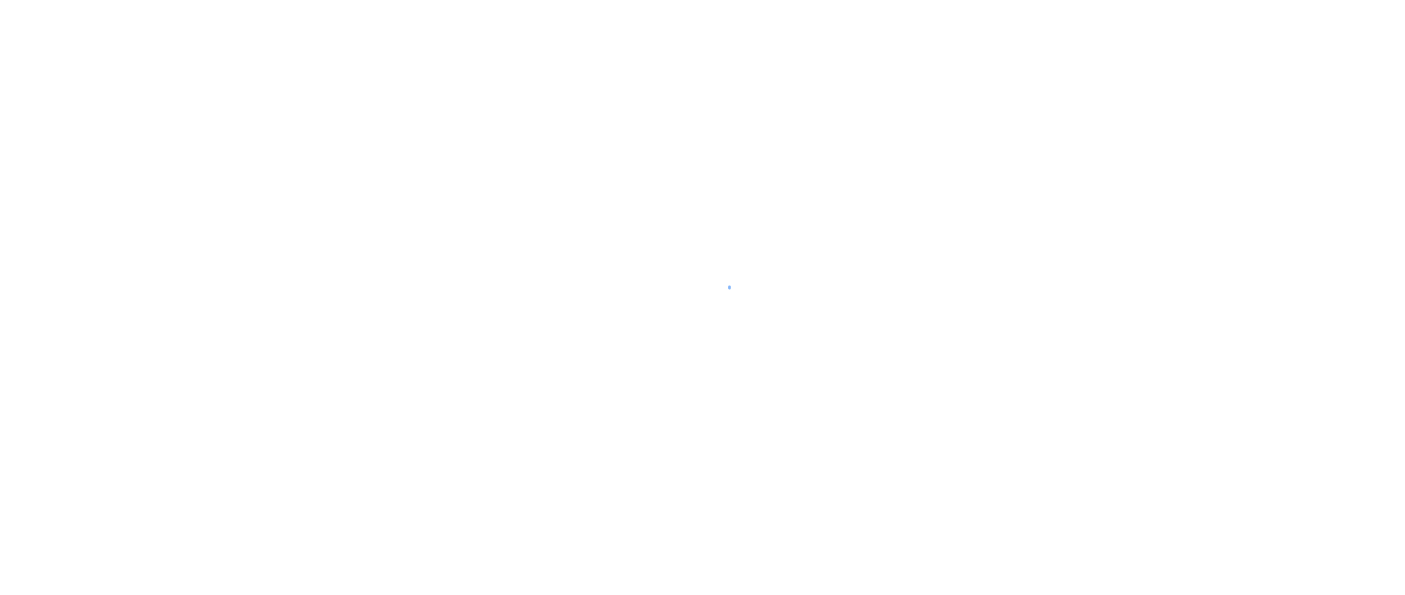 scroll, scrollTop: 0, scrollLeft: 0, axis: both 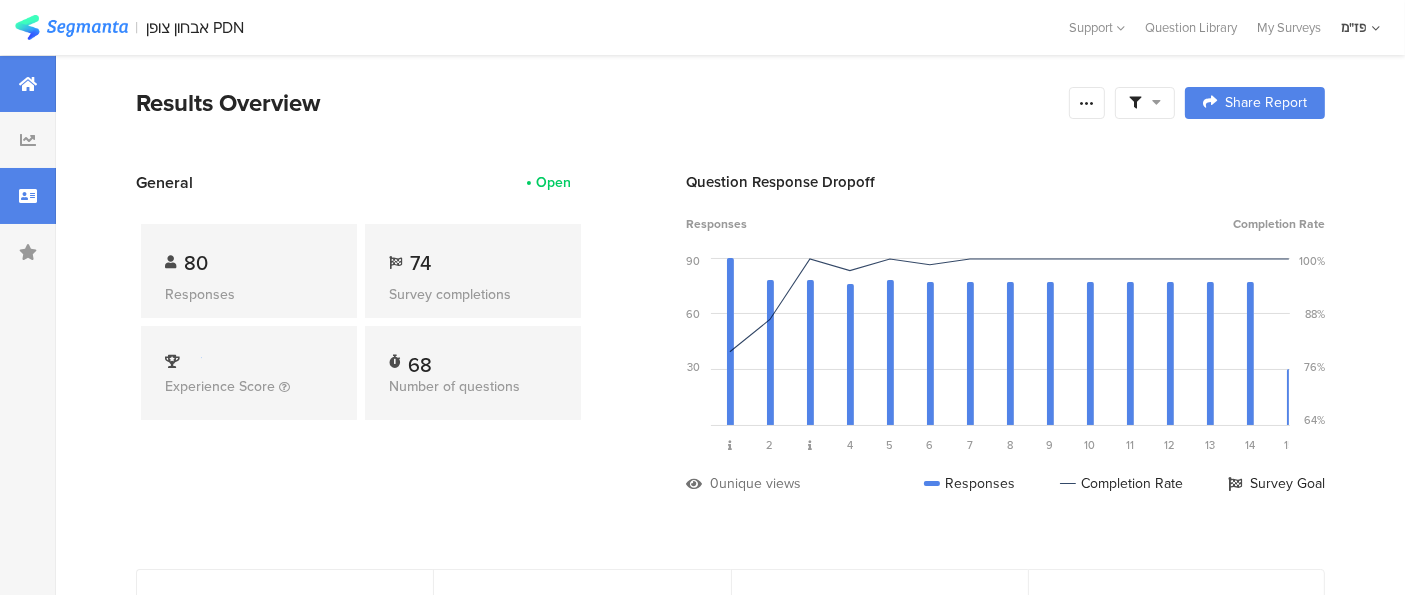 click at bounding box center [28, 196] 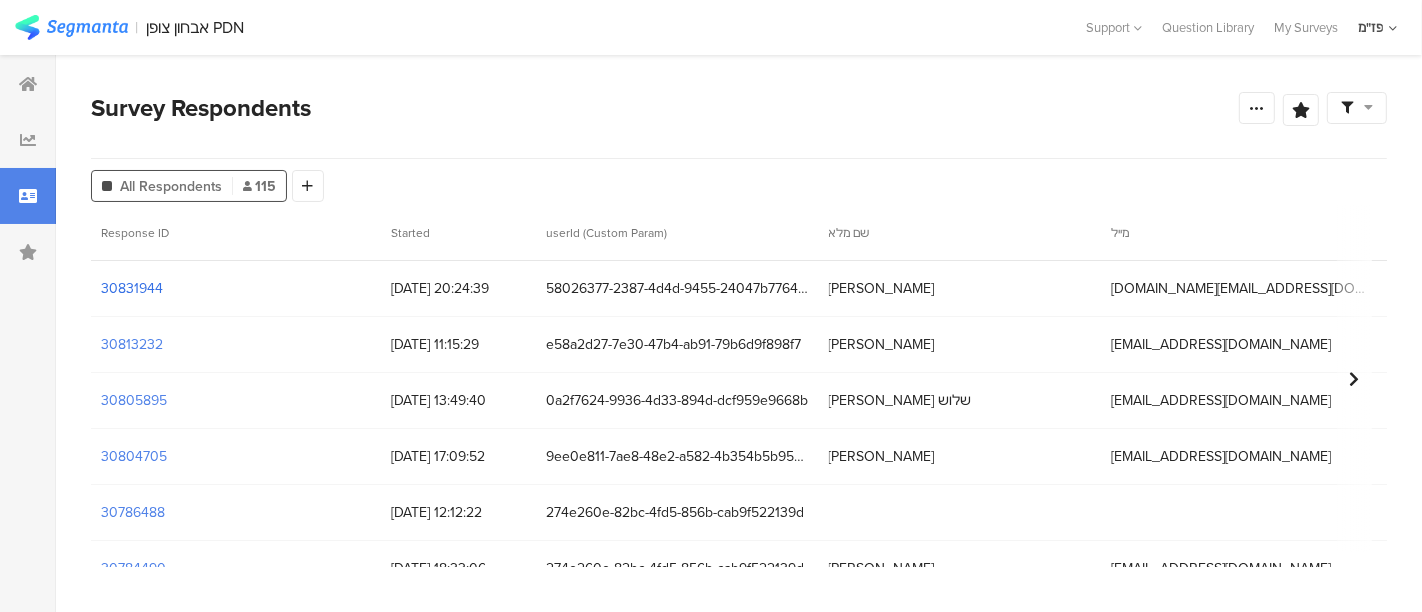 click on "30831944" at bounding box center [132, 288] 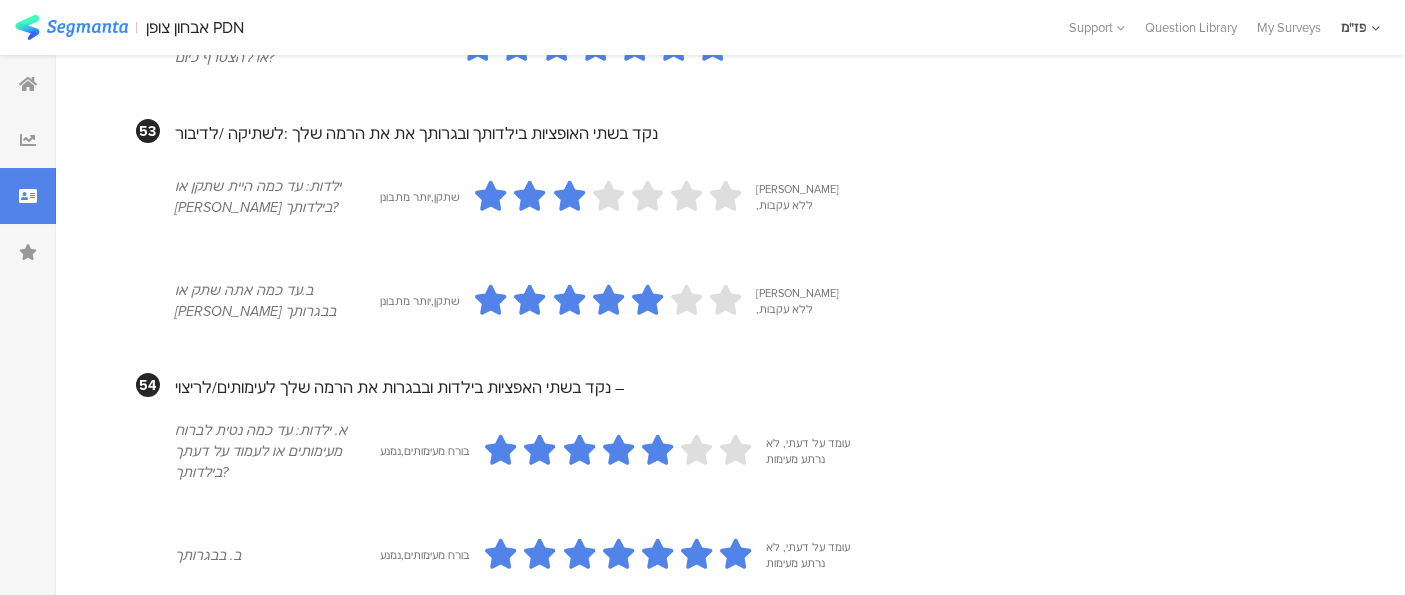 scroll, scrollTop: 7262, scrollLeft: 0, axis: vertical 